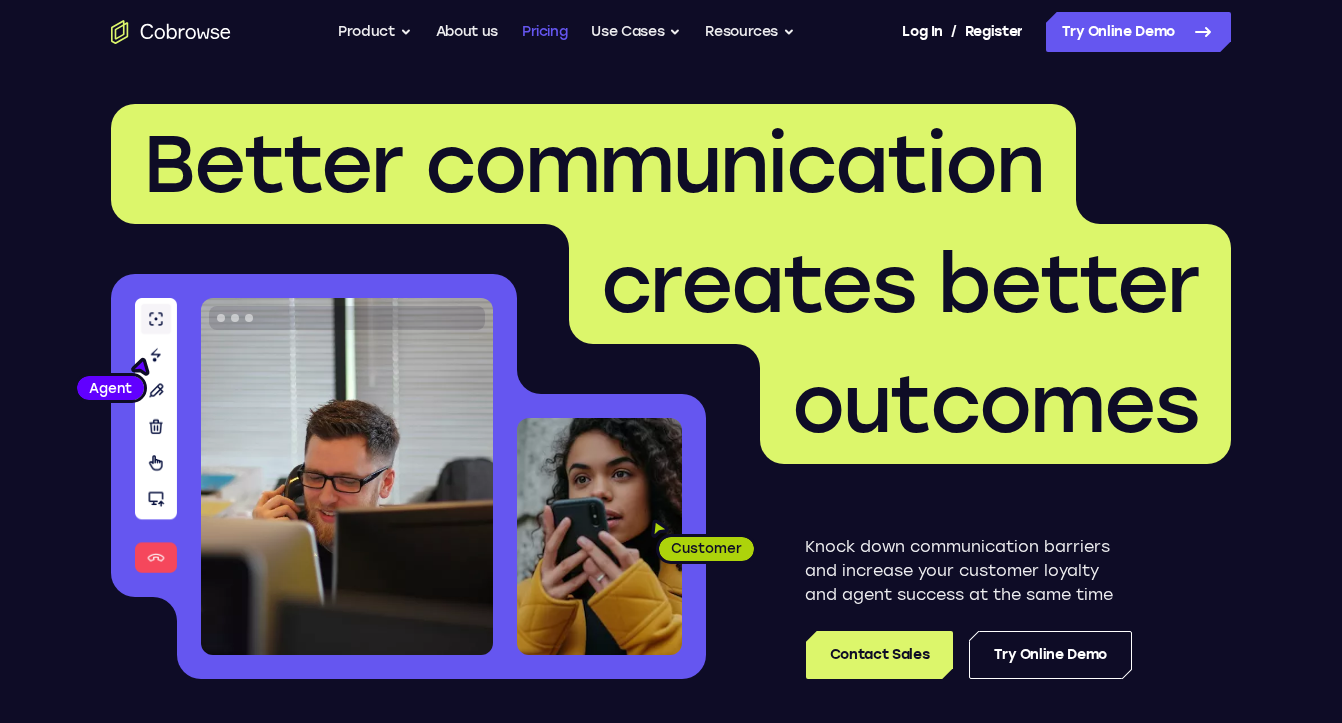 scroll, scrollTop: 0, scrollLeft: 0, axis: both 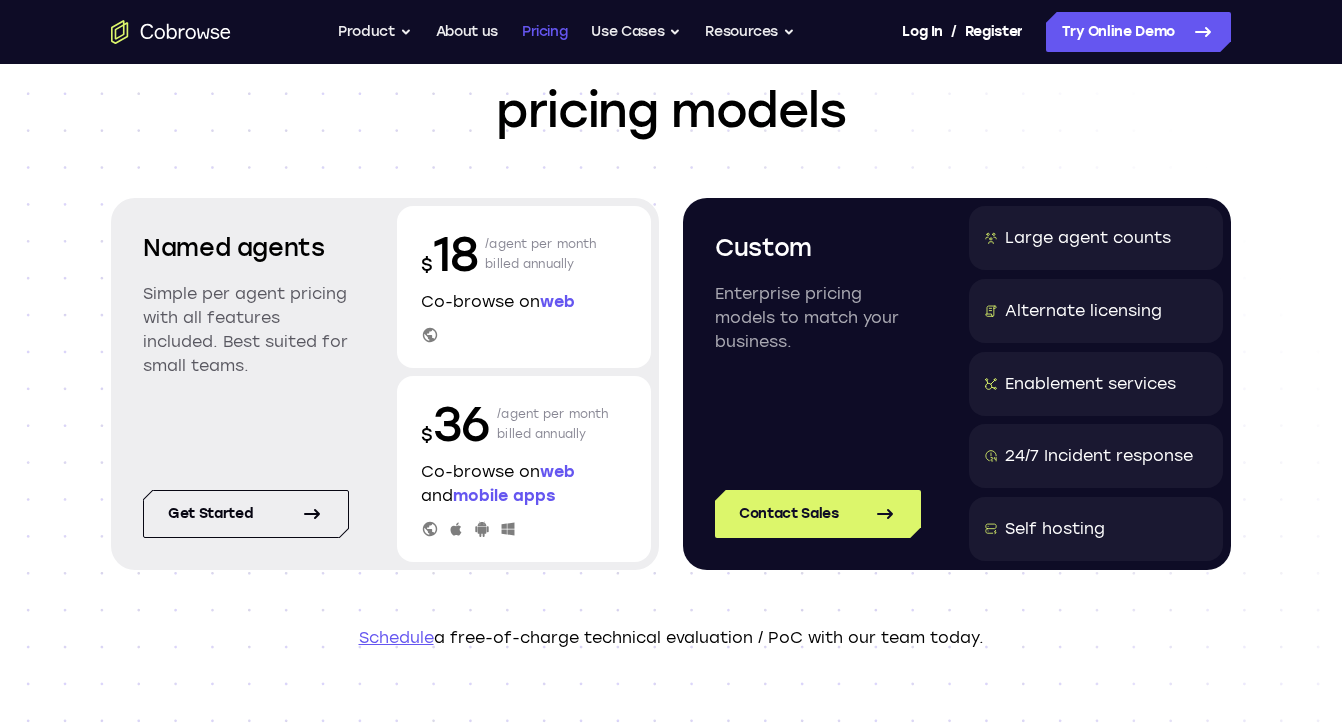 click on "Pricing" at bounding box center [545, 32] 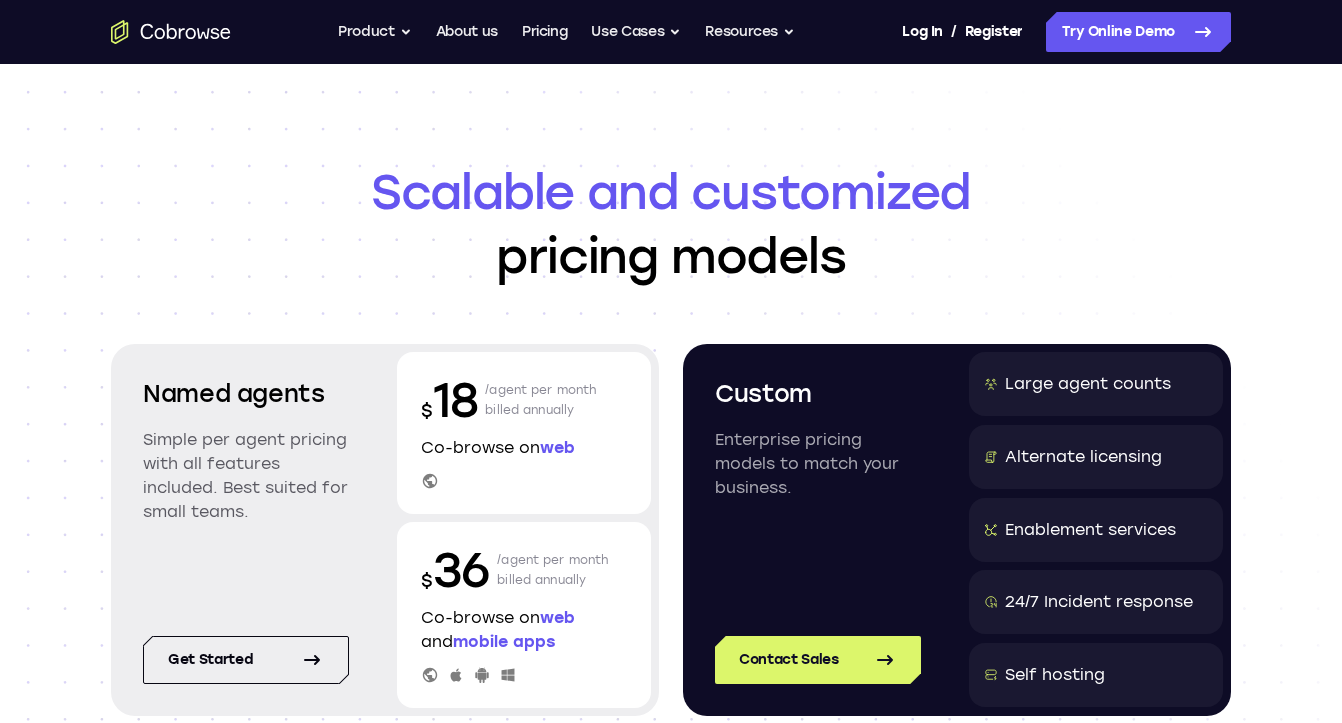 scroll, scrollTop: 0, scrollLeft: 0, axis: both 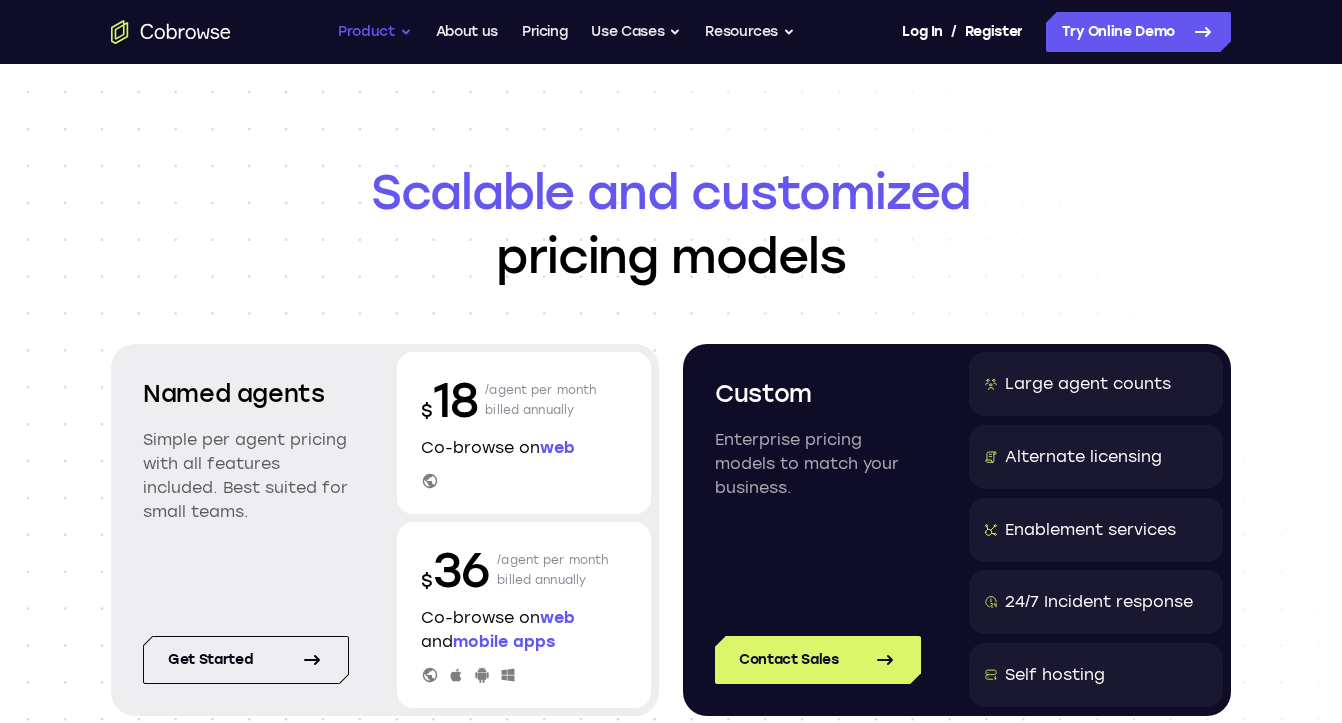 click on "Product" at bounding box center (375, 32) 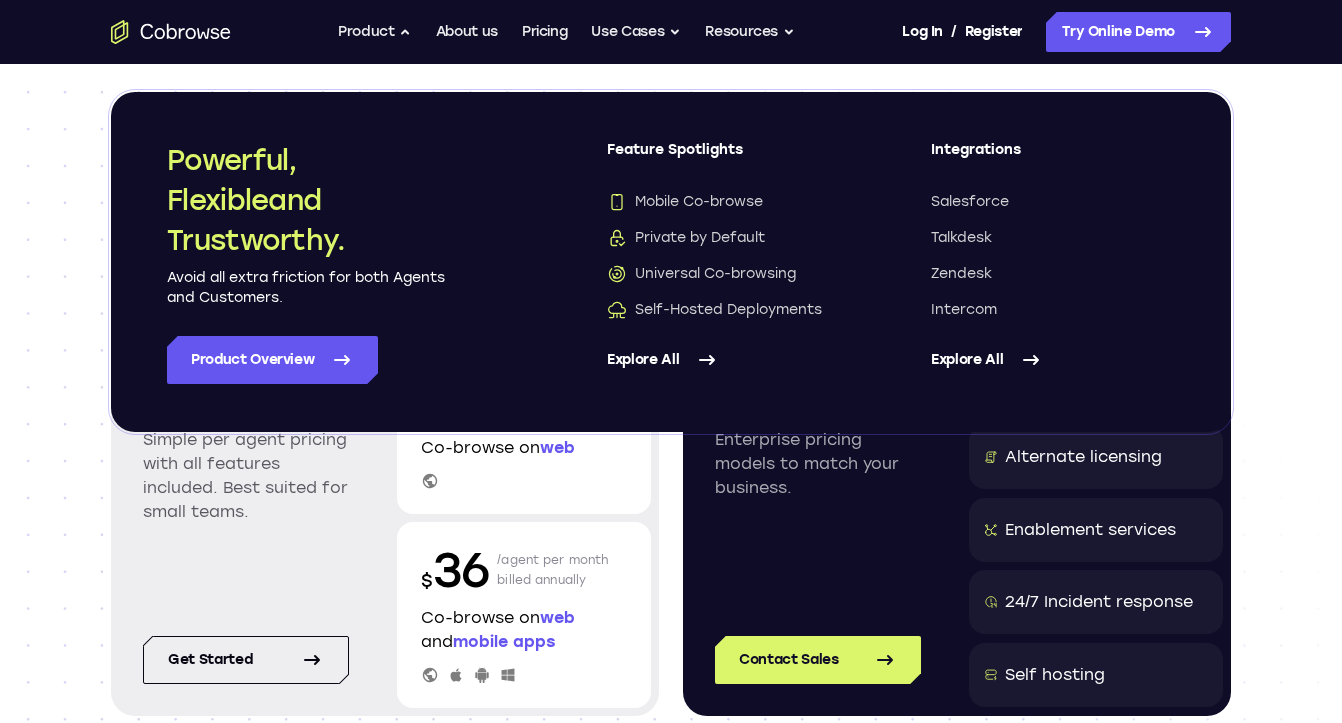 click on "Explore All" at bounding box center (729, 360) 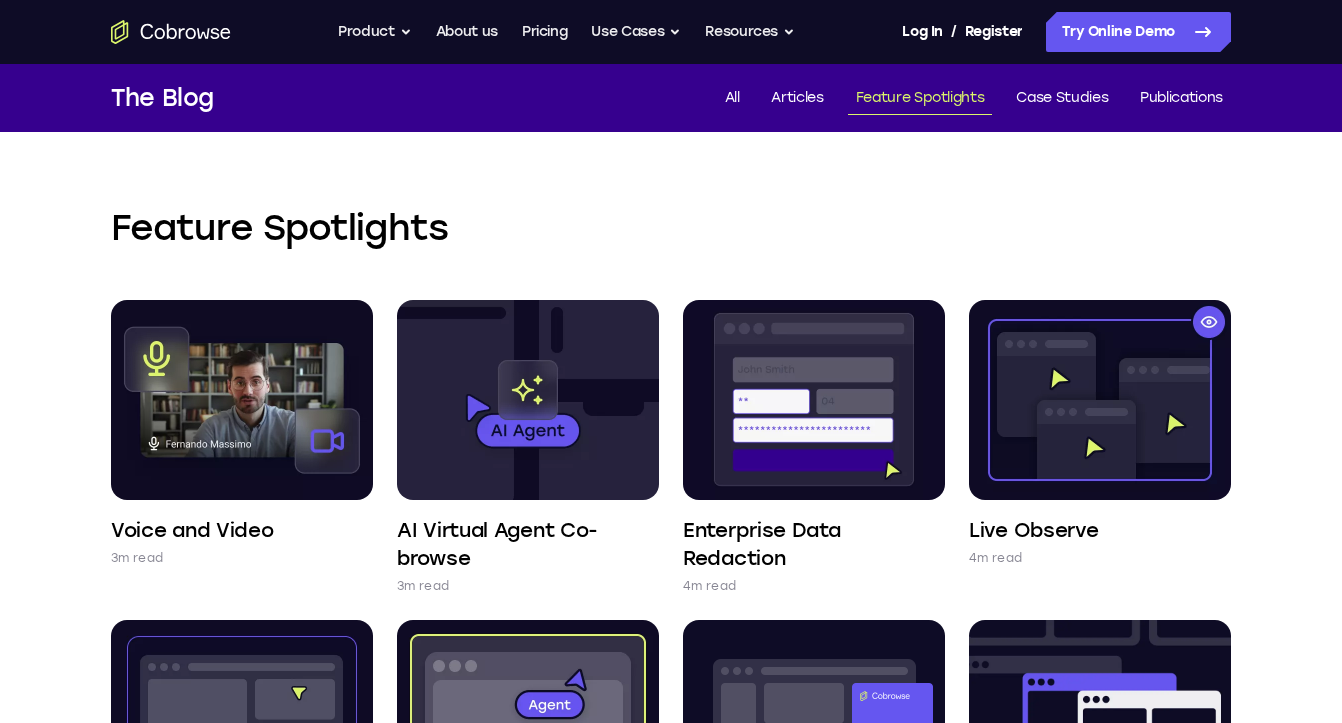 scroll, scrollTop: 0, scrollLeft: 0, axis: both 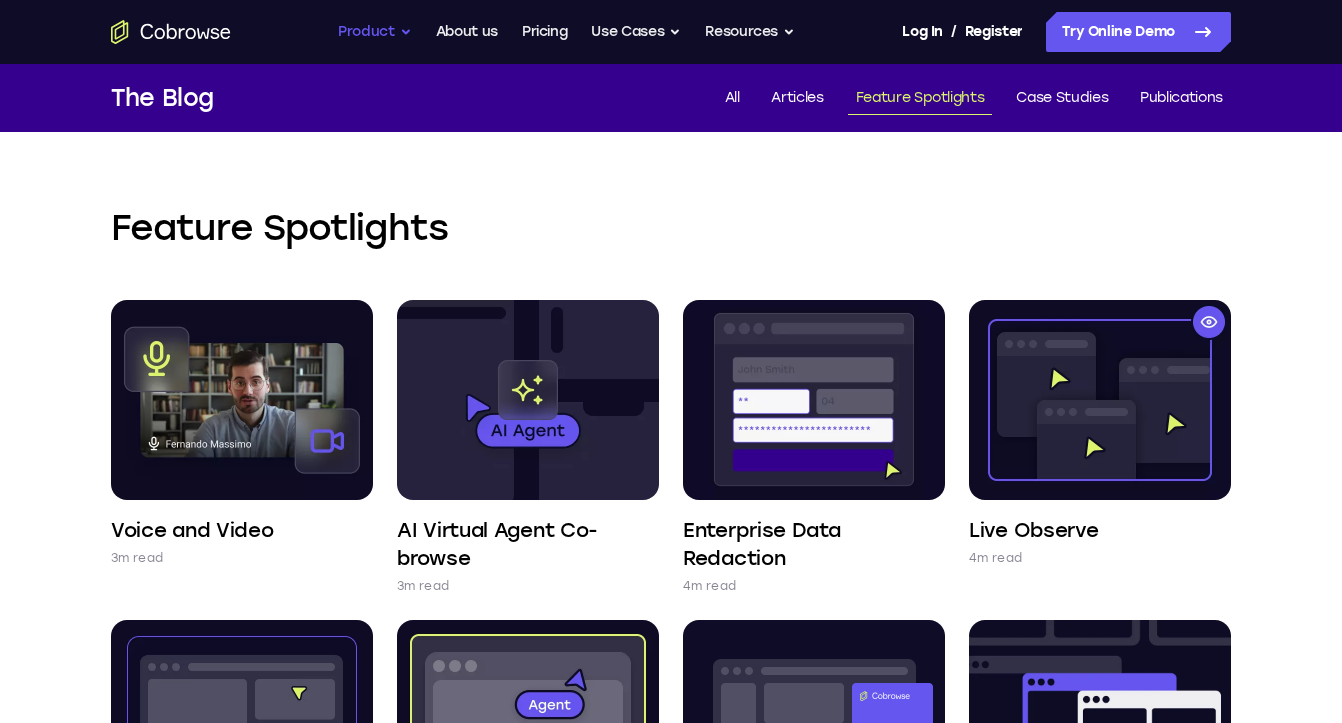 click on "Product" at bounding box center (375, 32) 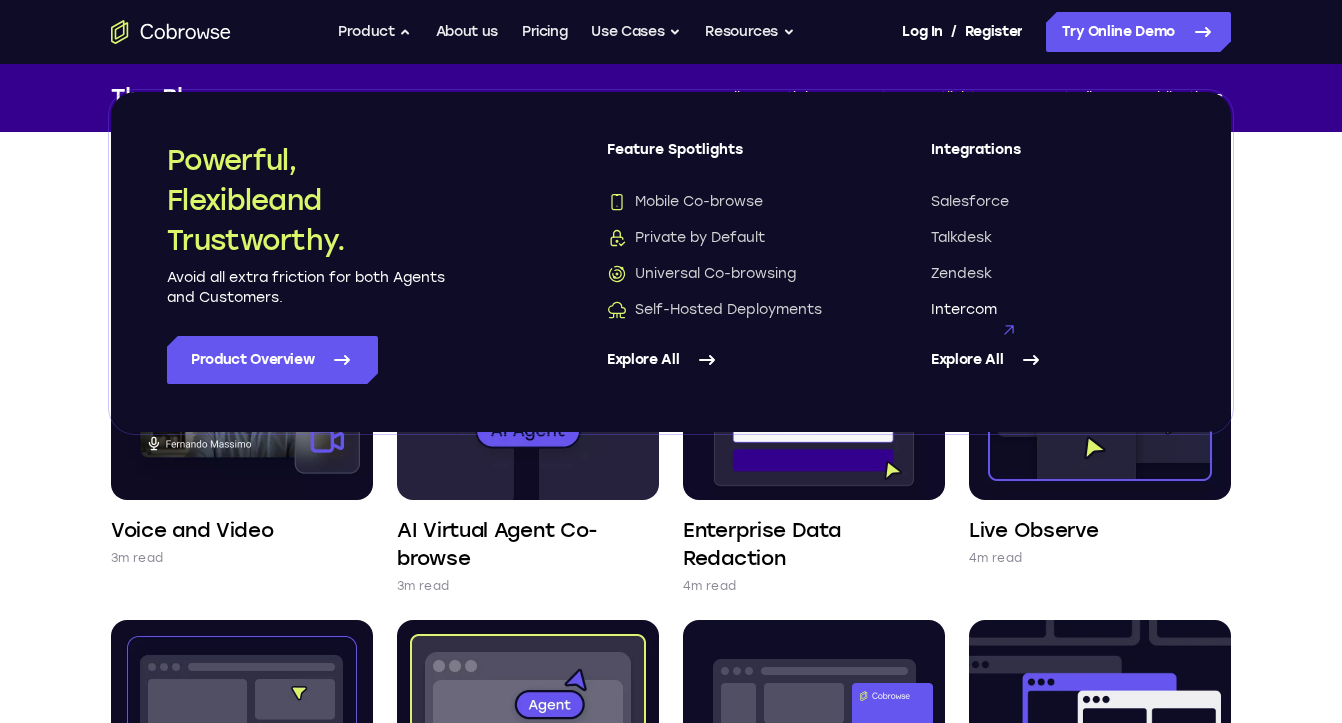 click on "Intercom" at bounding box center (964, 310) 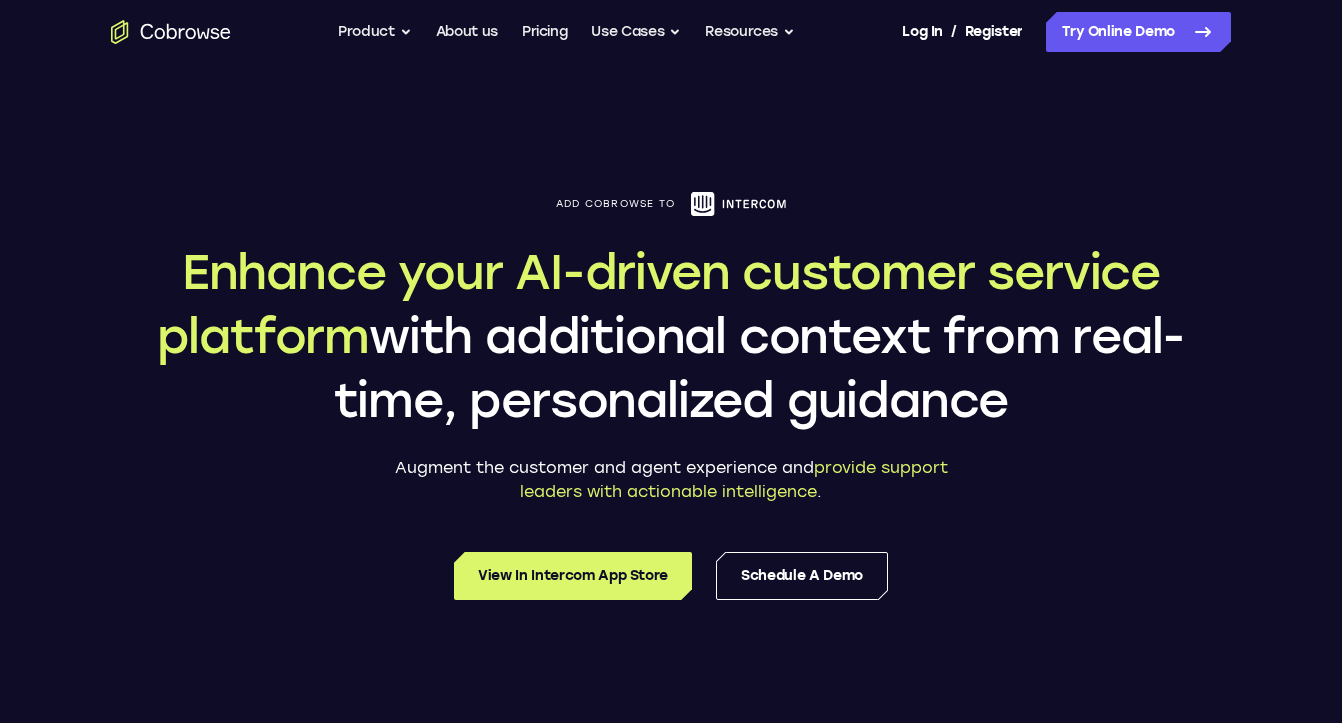 scroll, scrollTop: 0, scrollLeft: 0, axis: both 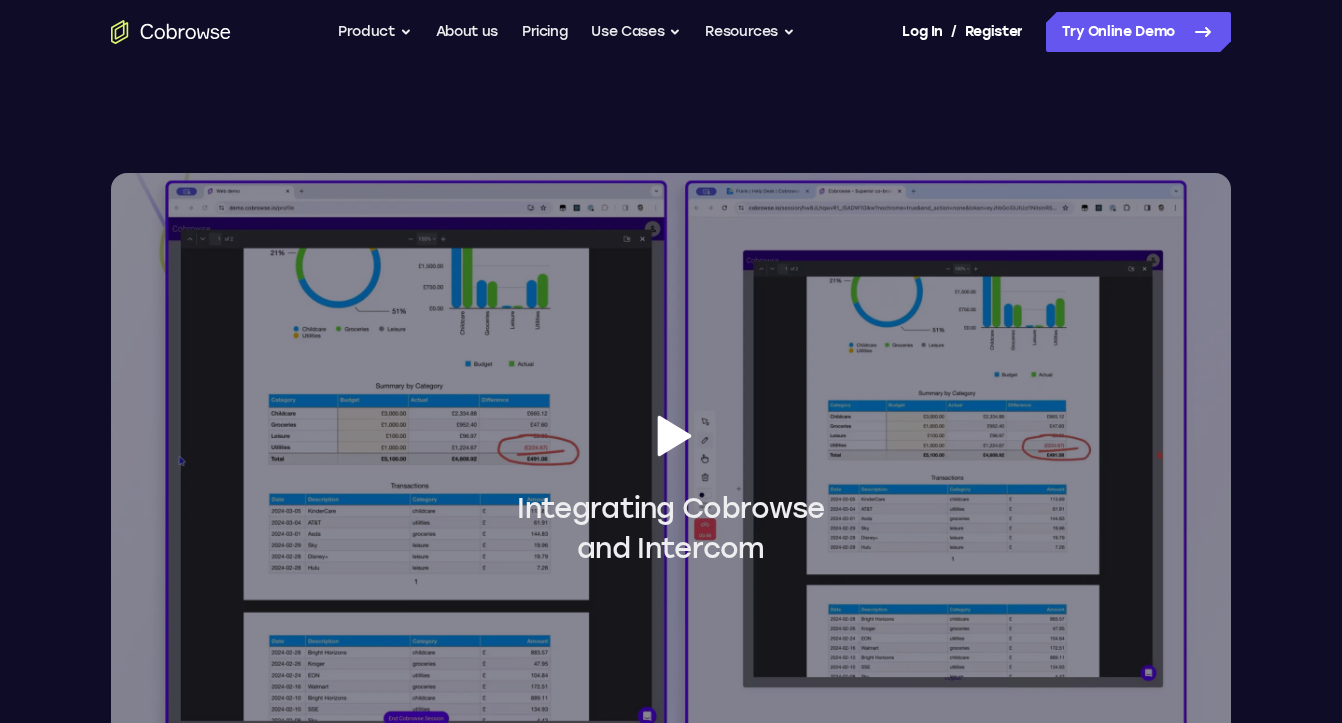 click at bounding box center (671, 436) 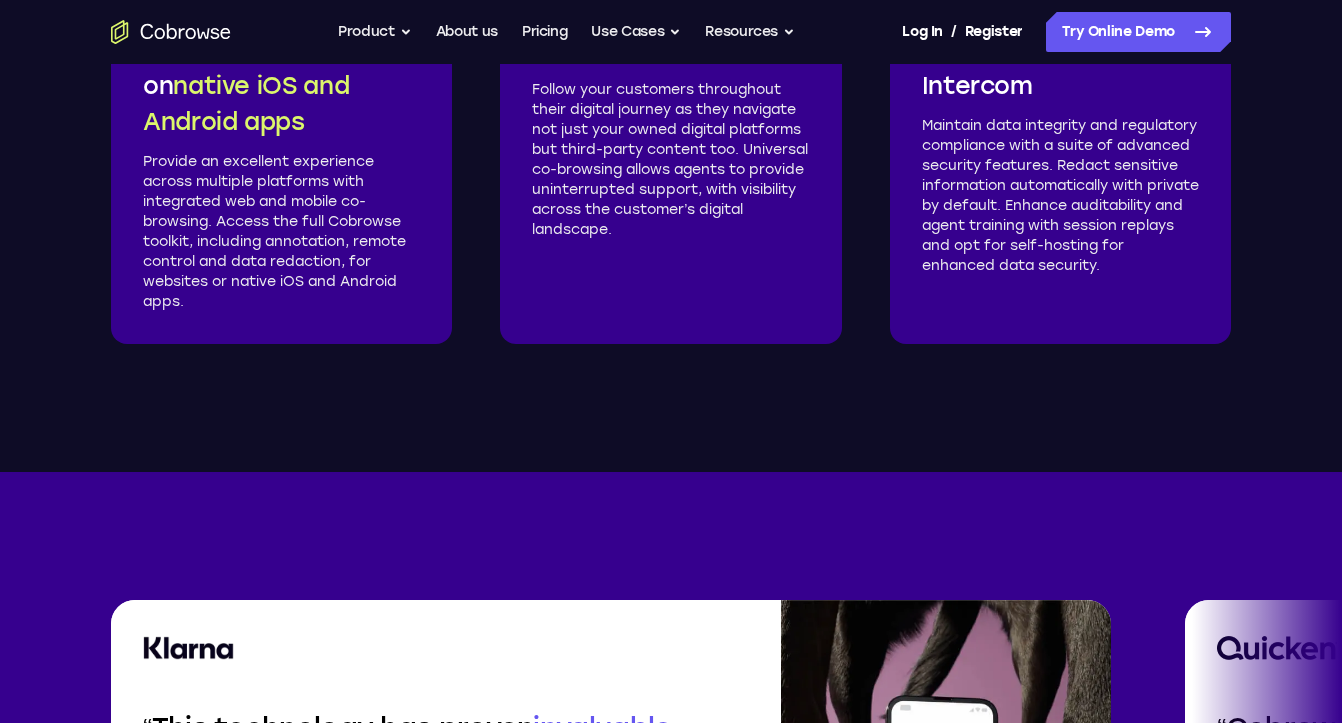 scroll, scrollTop: 3395, scrollLeft: 0, axis: vertical 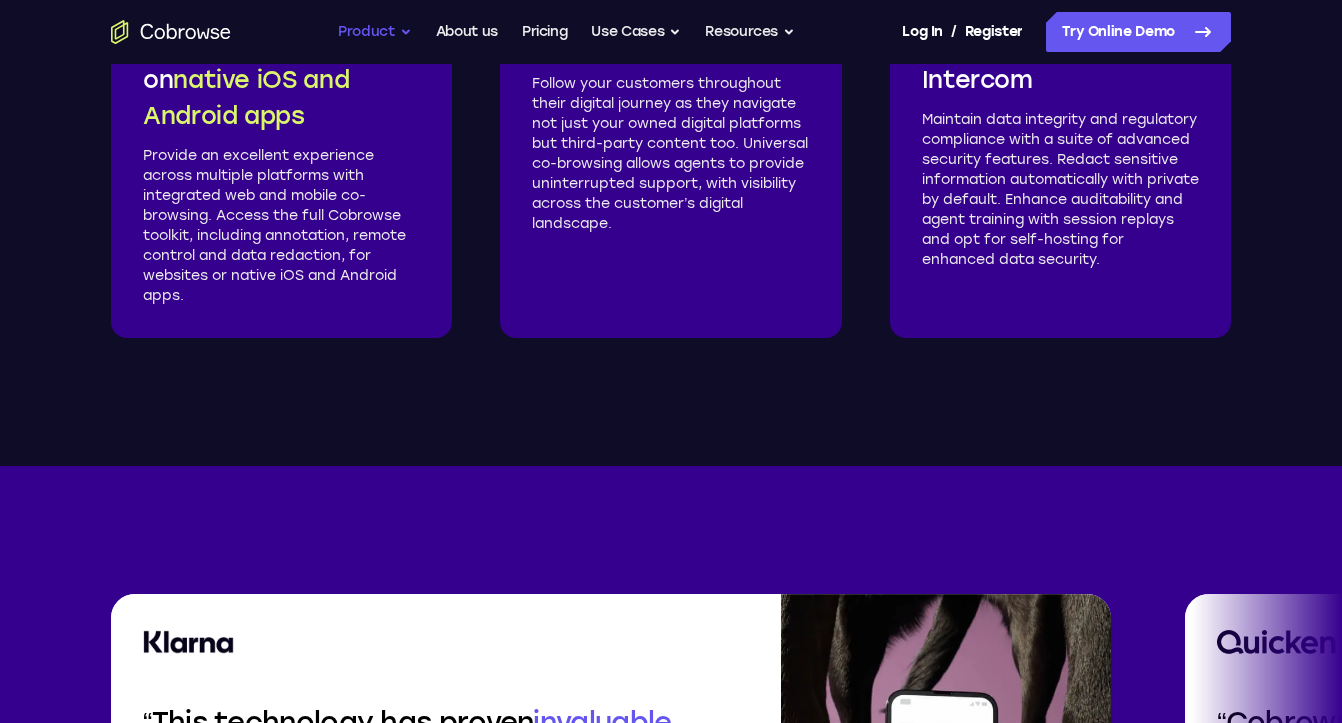 click on "Product" at bounding box center [375, 32] 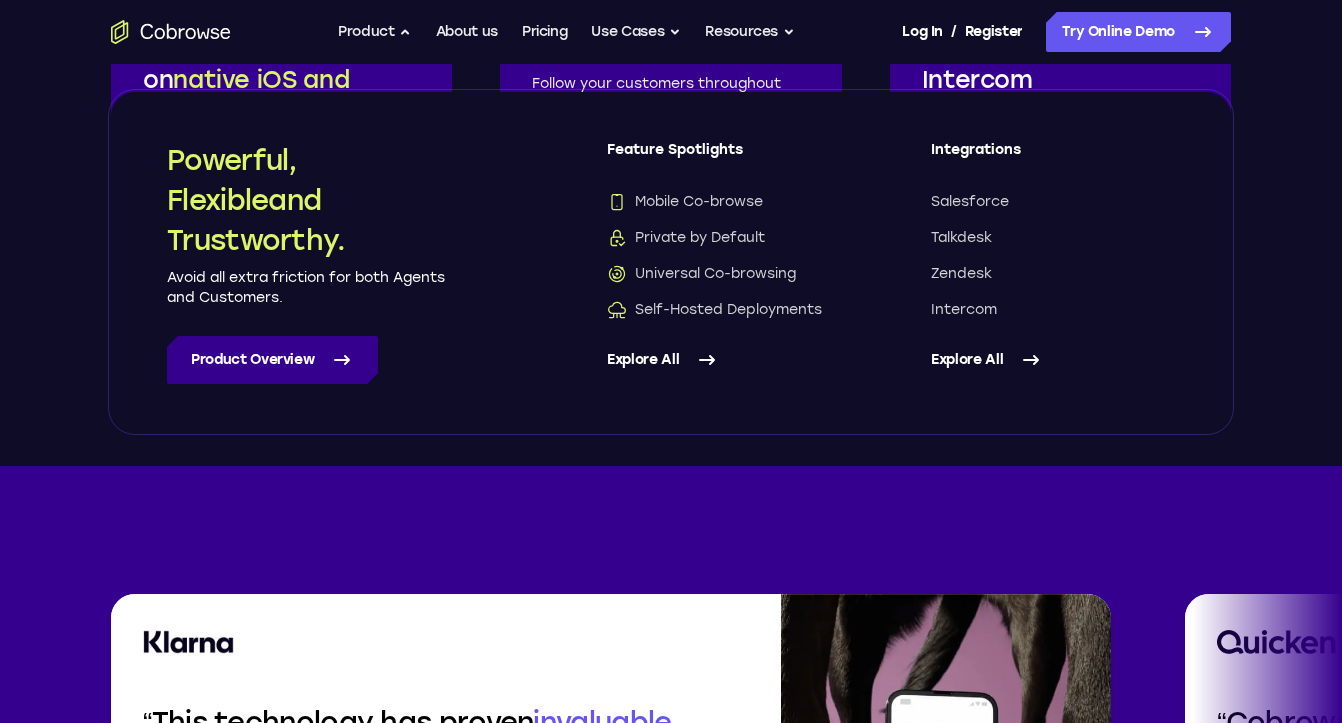 click at bounding box center [342, 360] 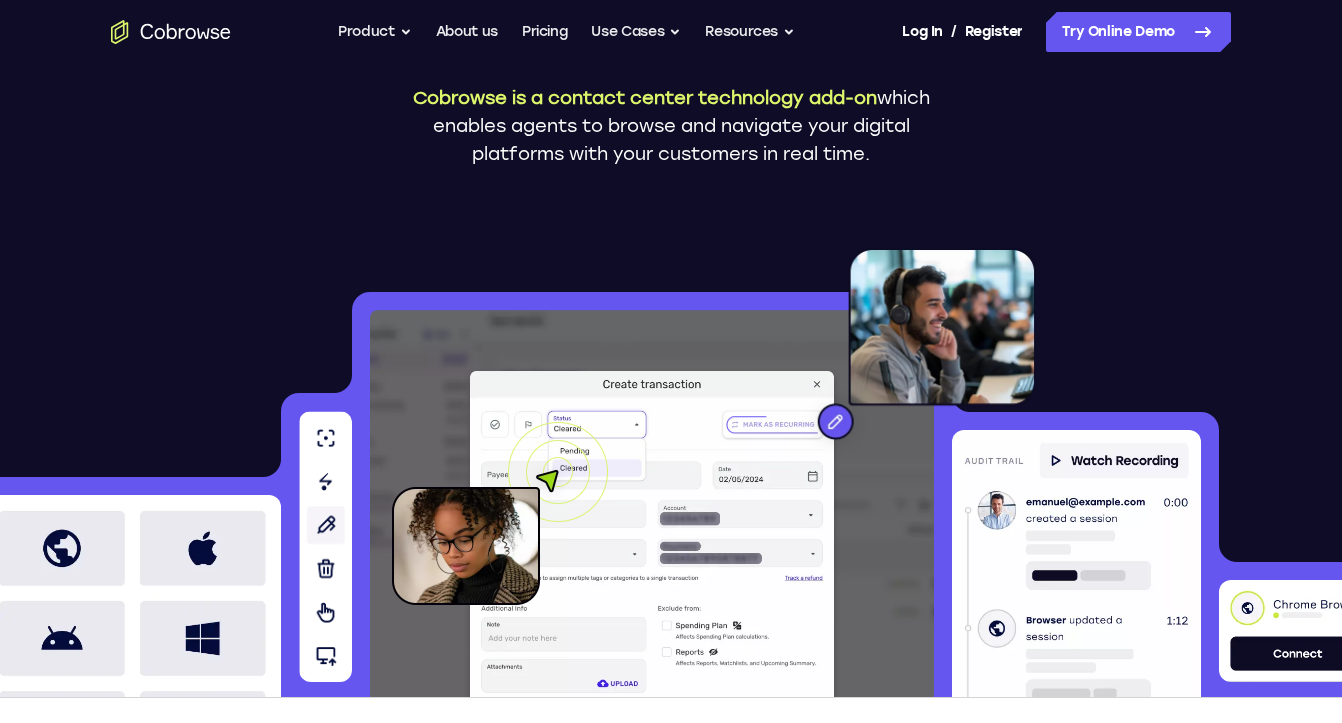 scroll, scrollTop: 459, scrollLeft: 0, axis: vertical 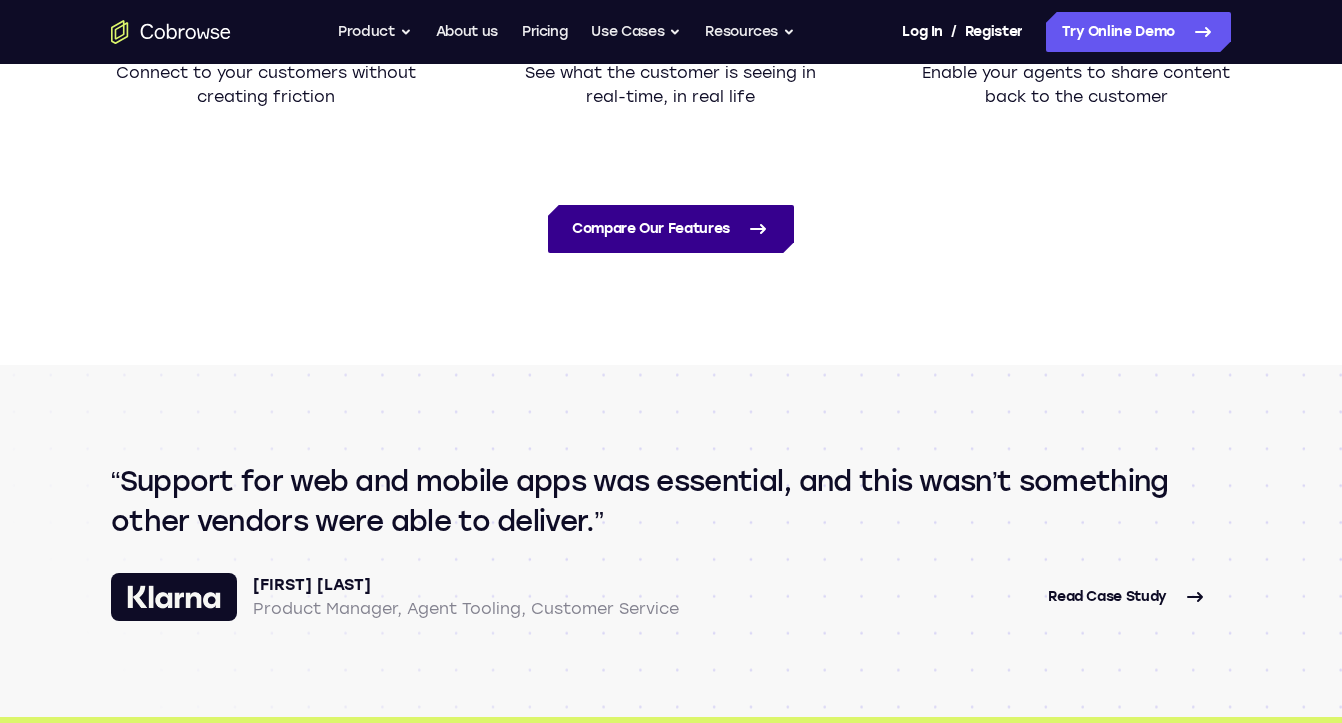 click on "Compare Our Features" at bounding box center [671, 229] 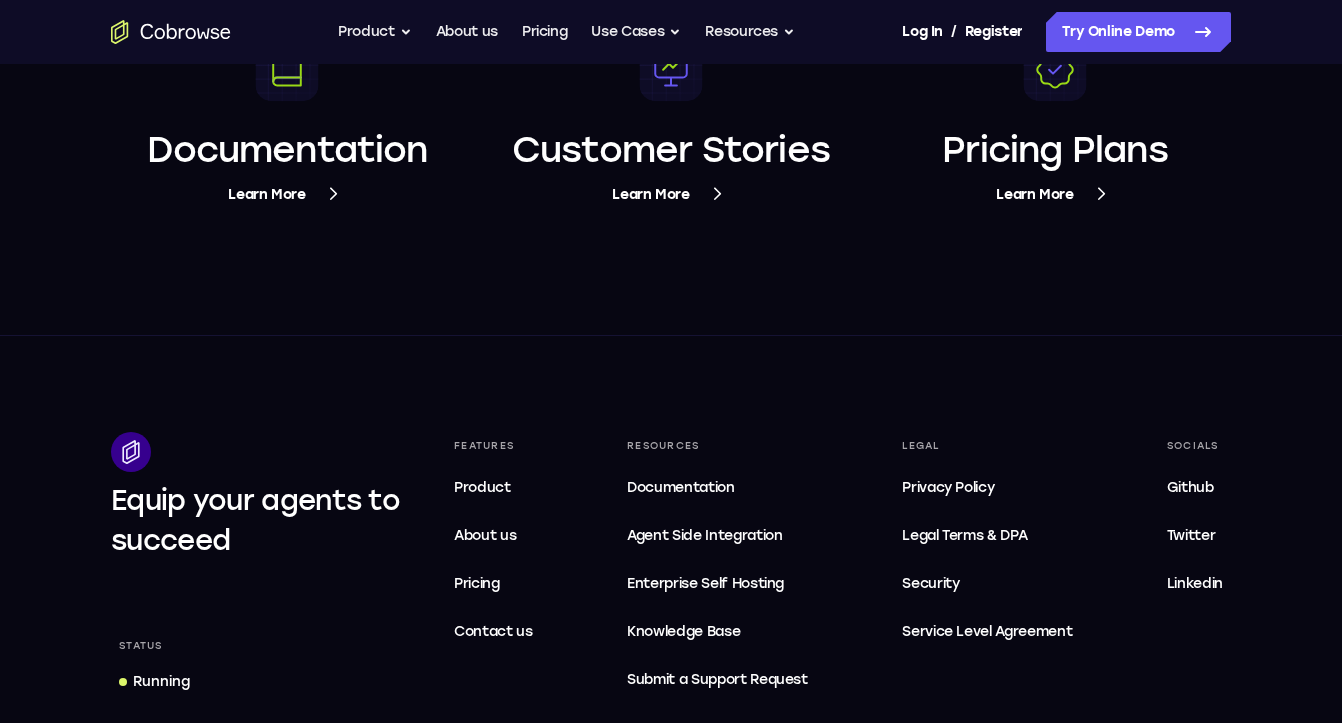 scroll, scrollTop: 7659, scrollLeft: 0, axis: vertical 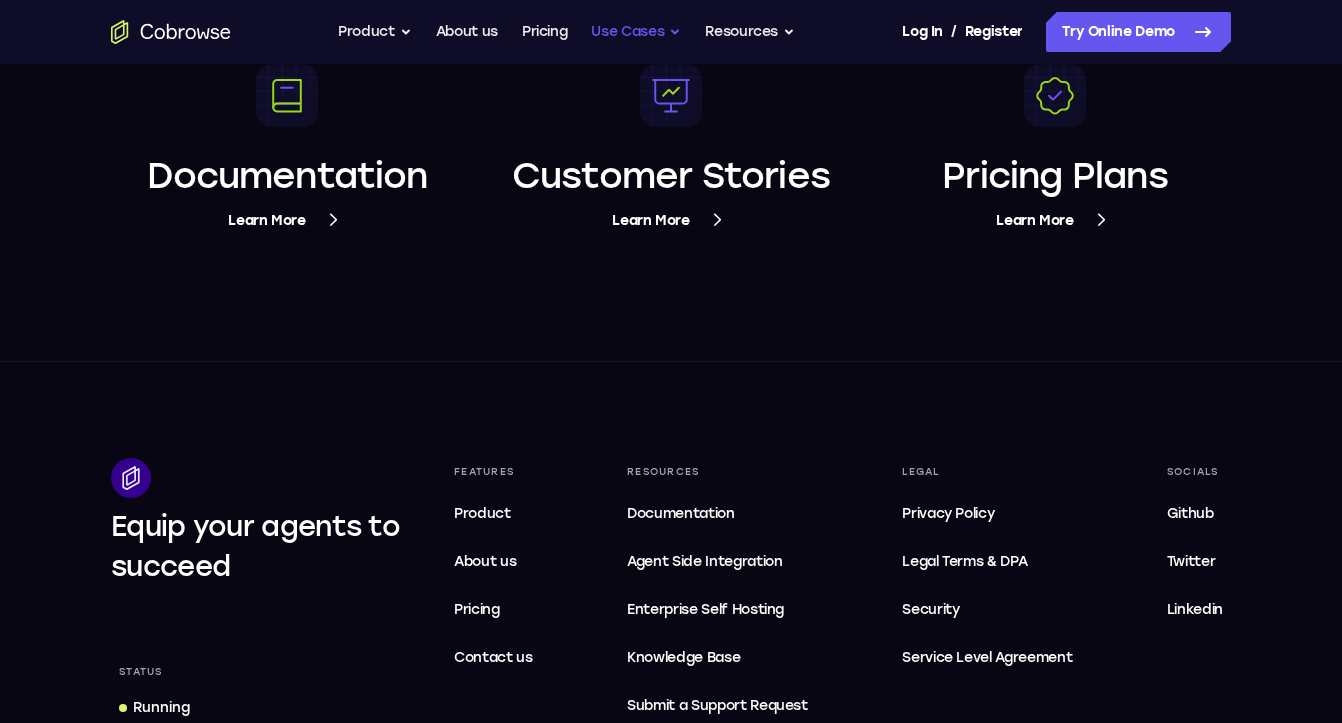 click on "Use Cases" at bounding box center (375, 32) 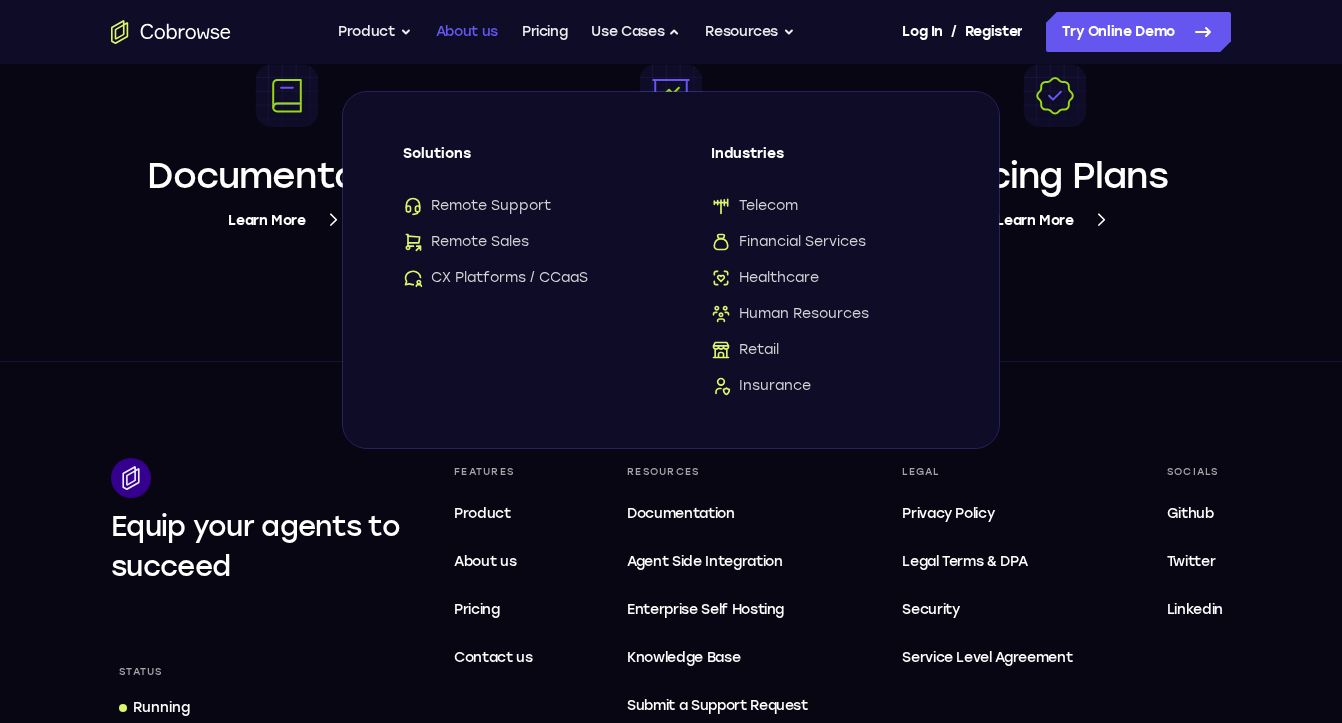 click on "About us" at bounding box center [467, 32] 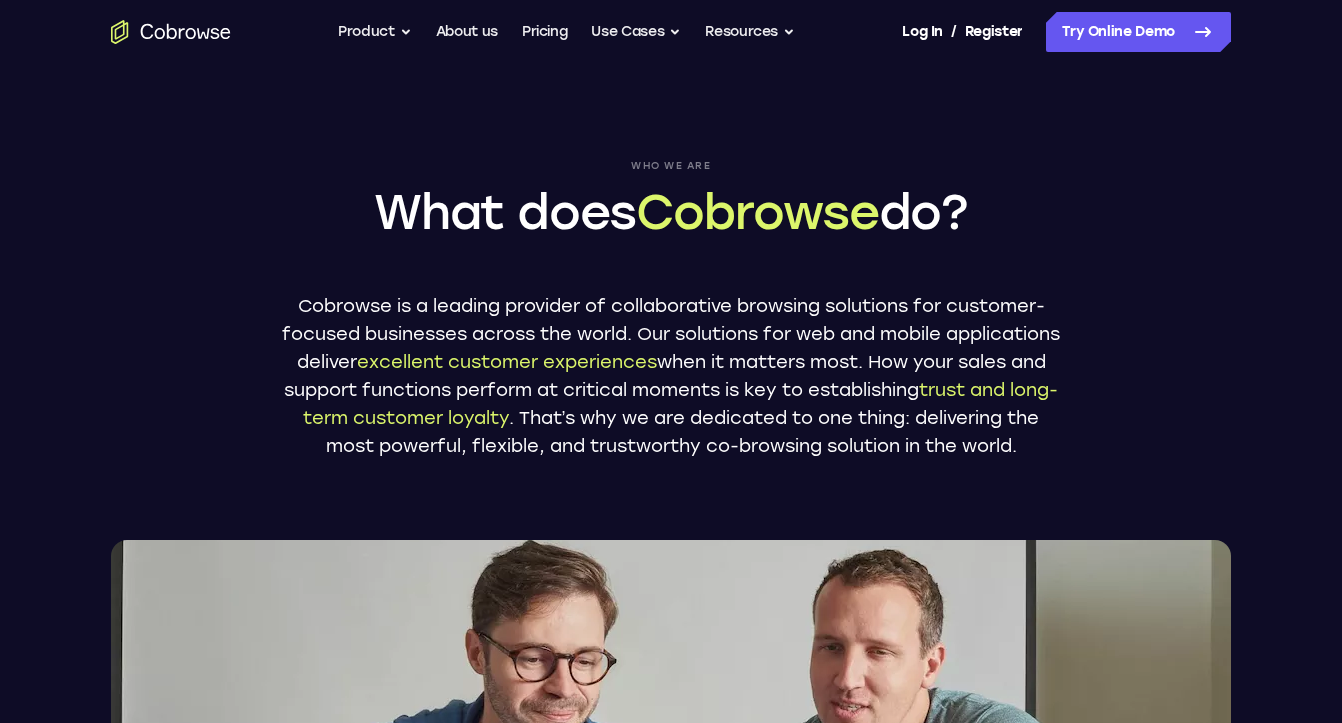 scroll, scrollTop: 0, scrollLeft: 0, axis: both 